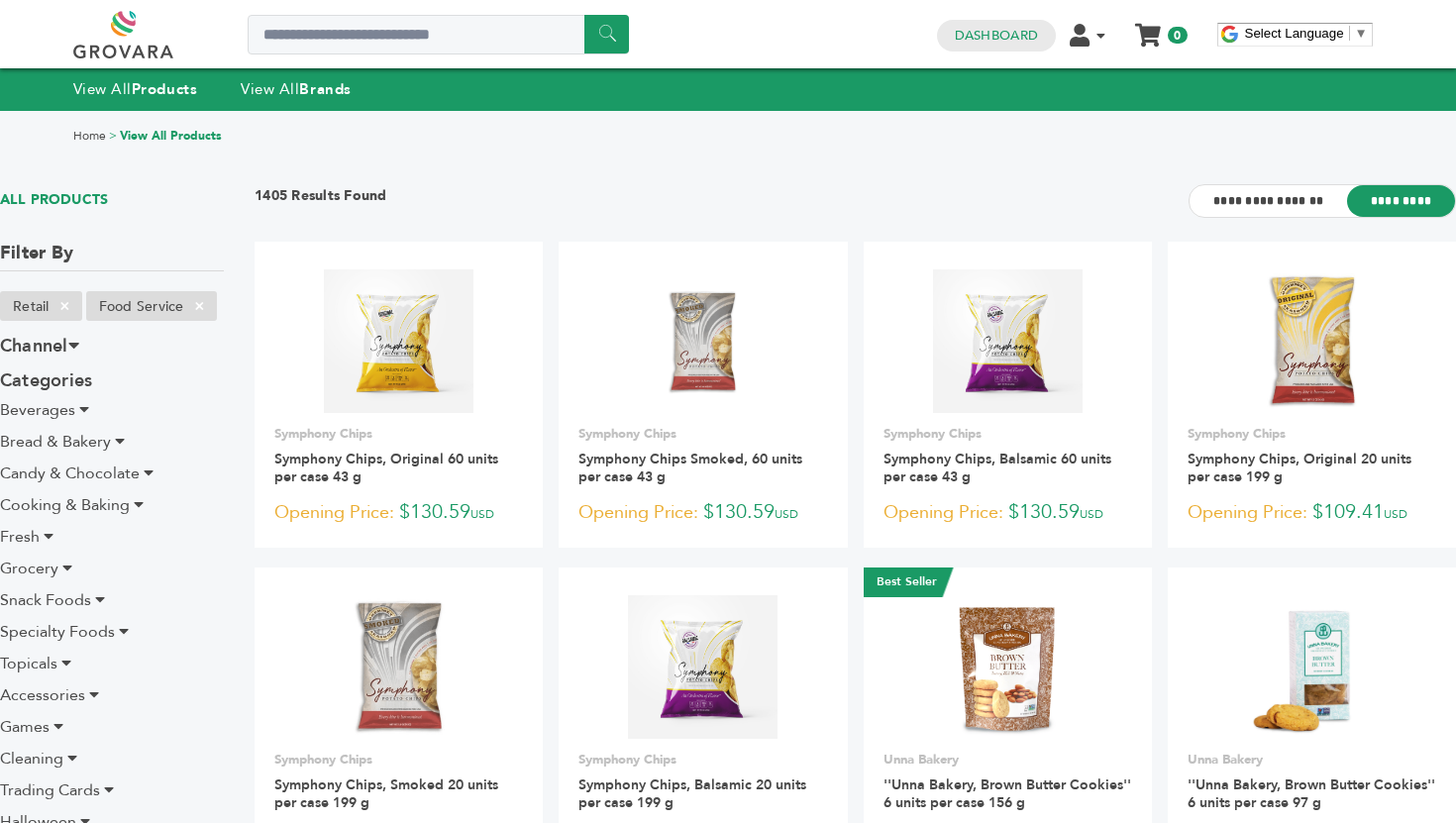 scroll, scrollTop: 0, scrollLeft: 0, axis: both 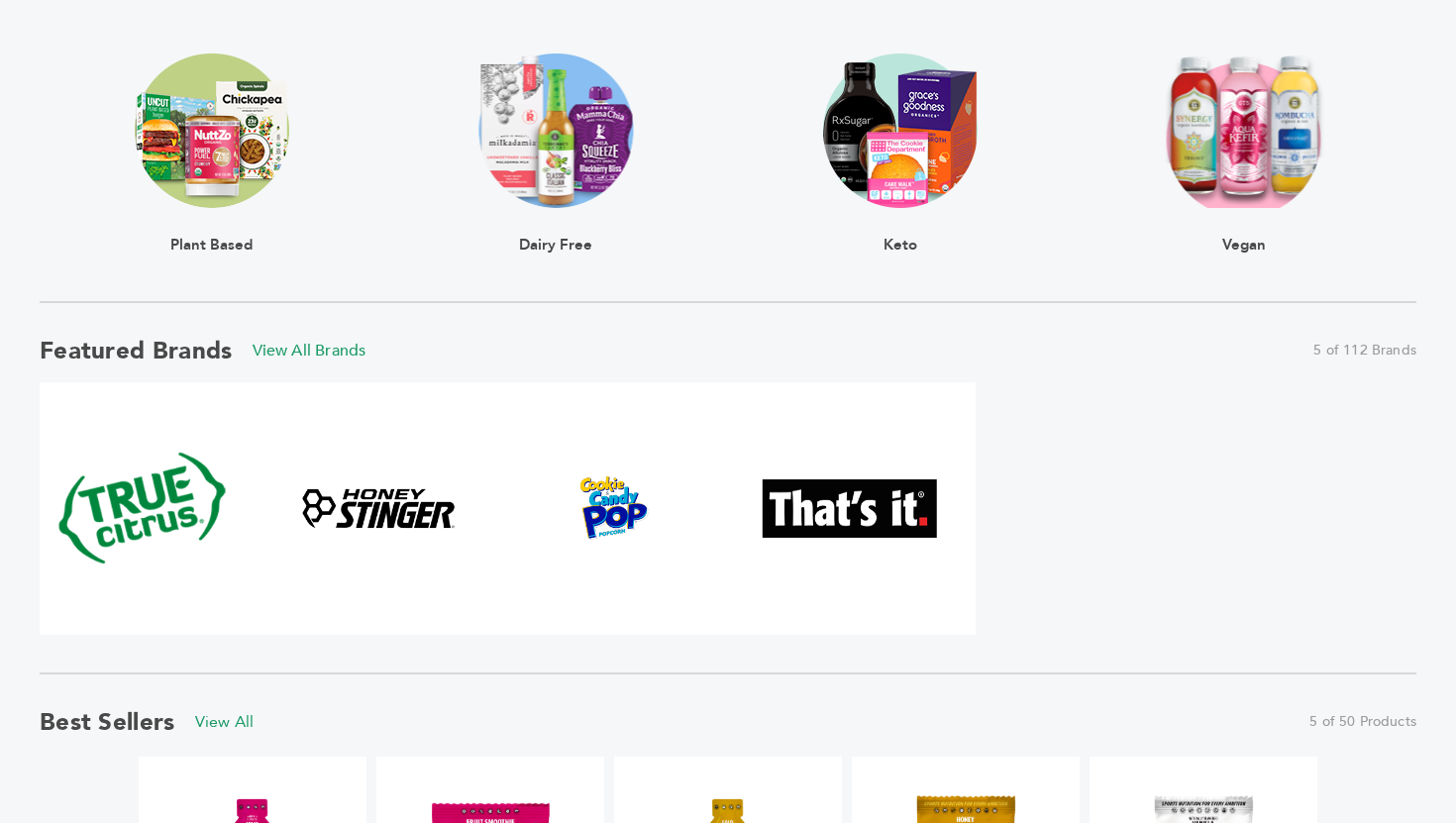 click at bounding box center [1244, 131] 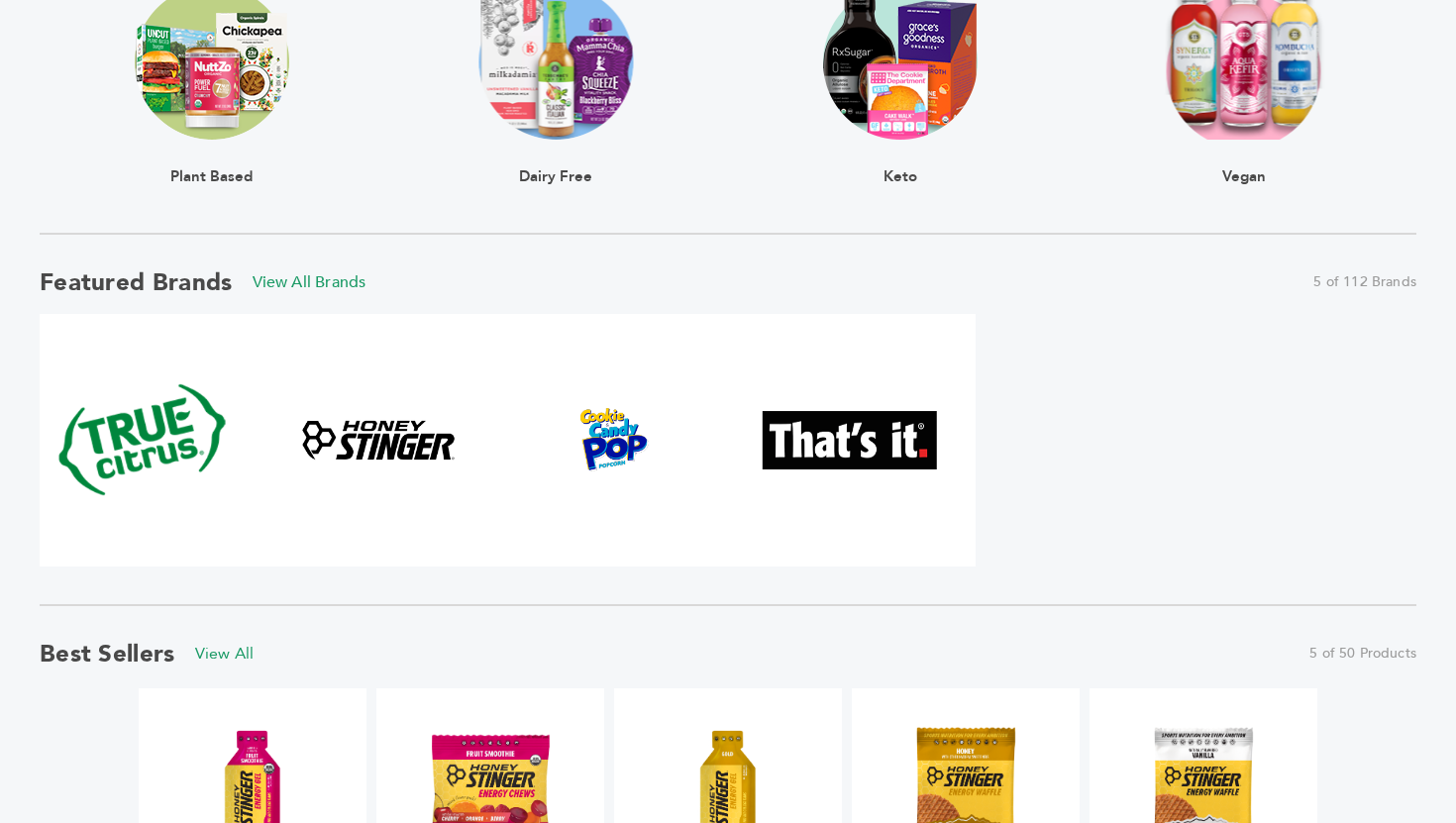 scroll, scrollTop: 823, scrollLeft: 0, axis: vertical 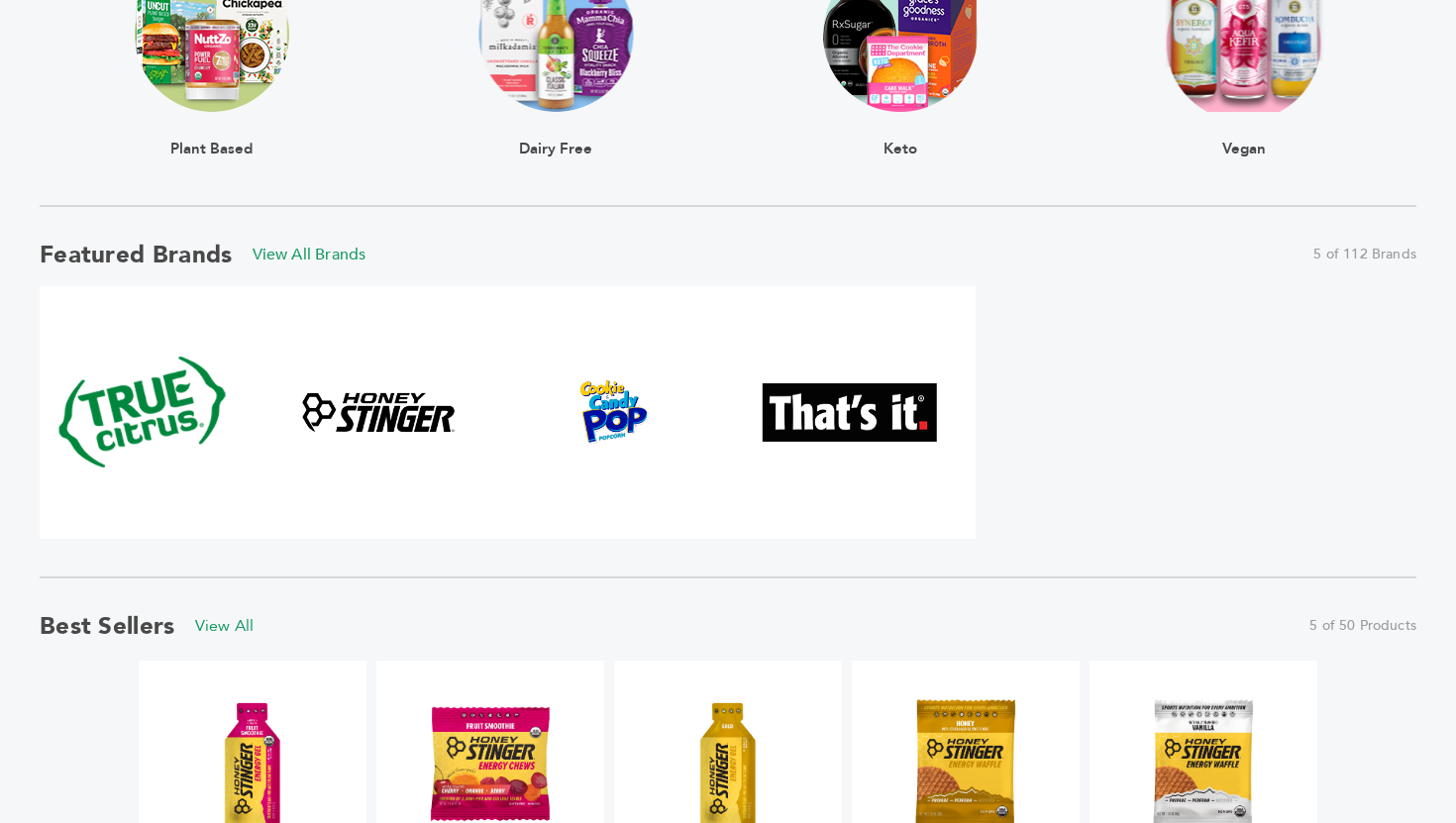 click on "Vegan" at bounding box center (1244, 134) 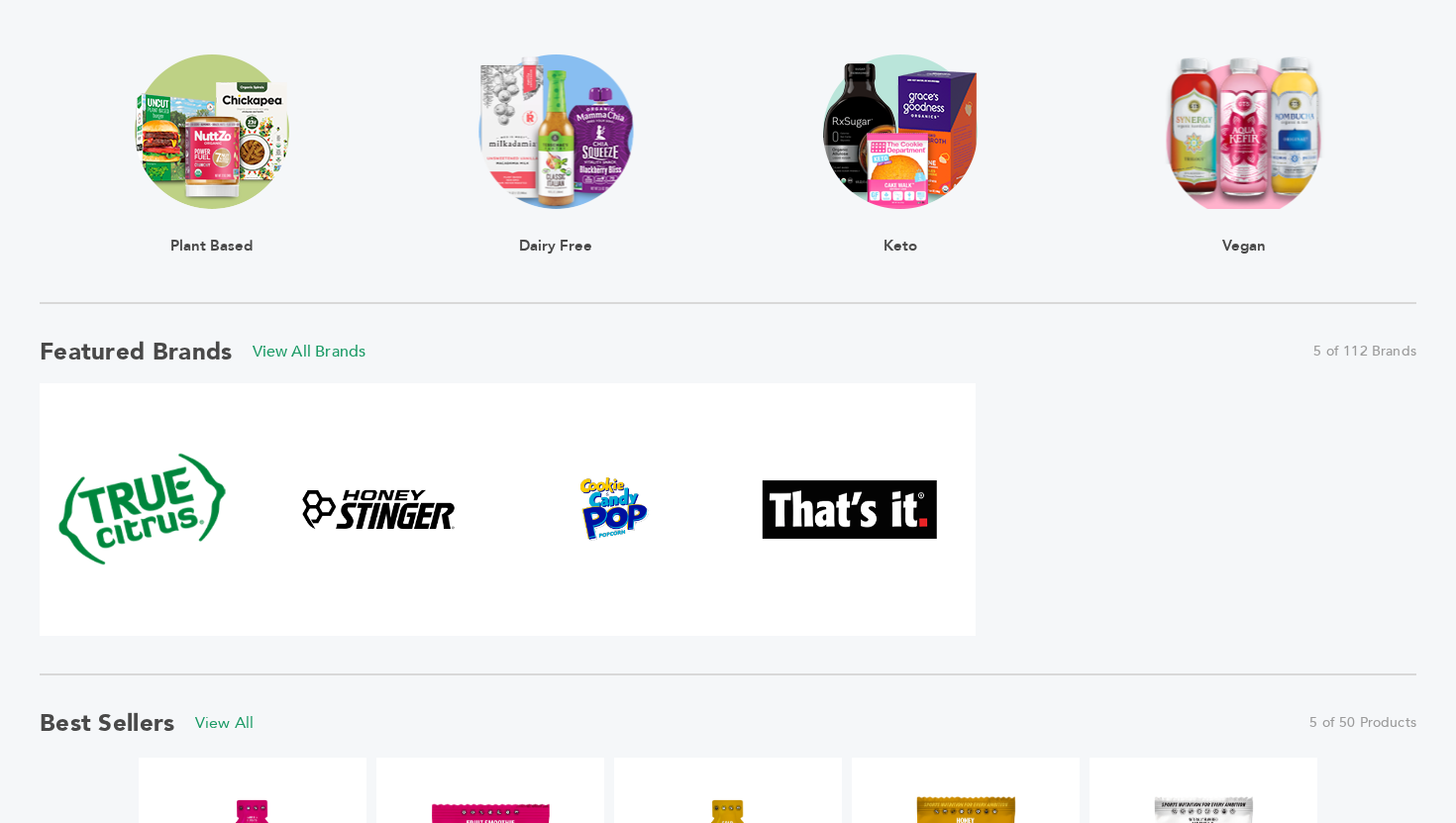 click at bounding box center [1244, 132] 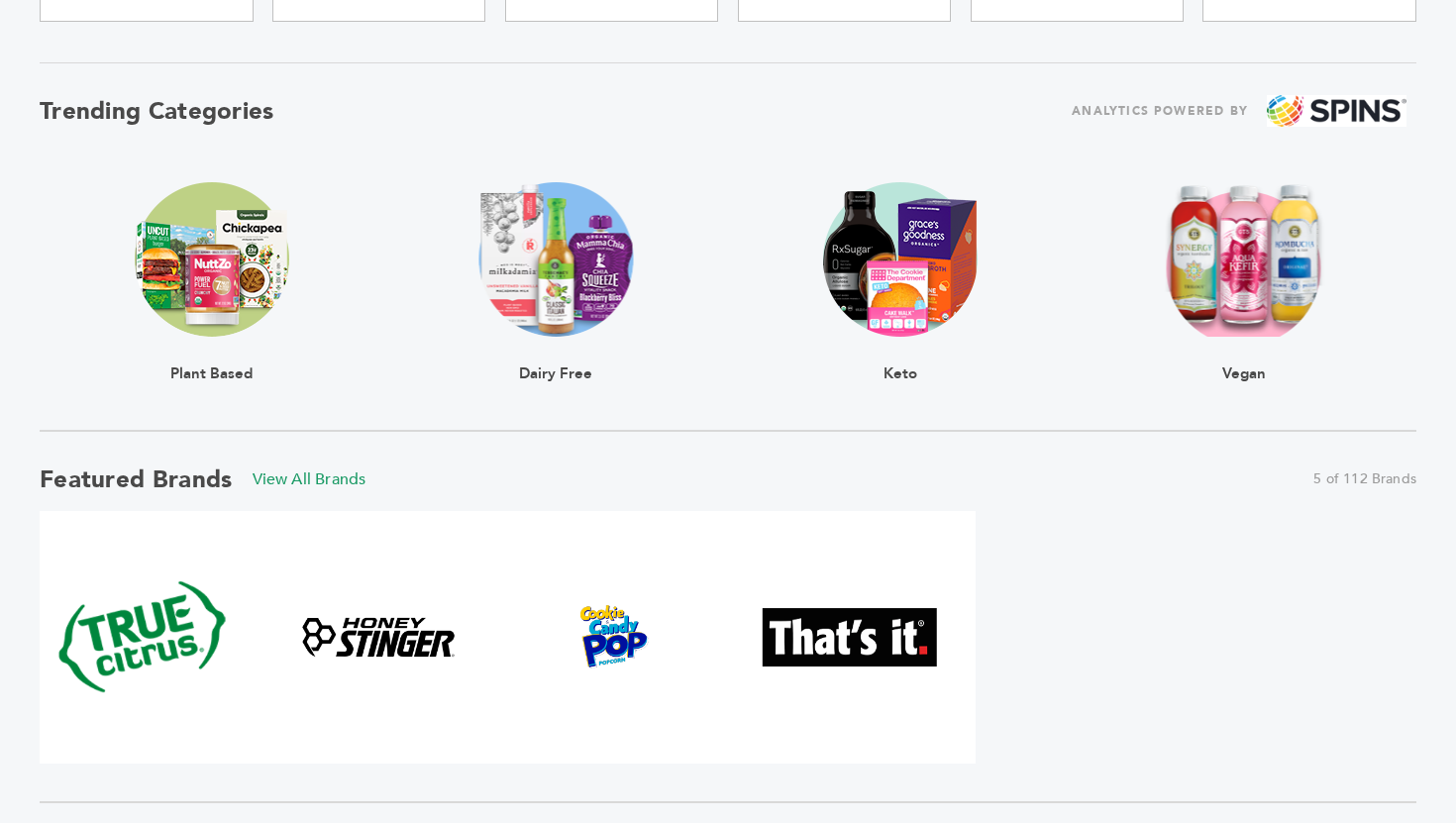 scroll, scrollTop: 600, scrollLeft: 0, axis: vertical 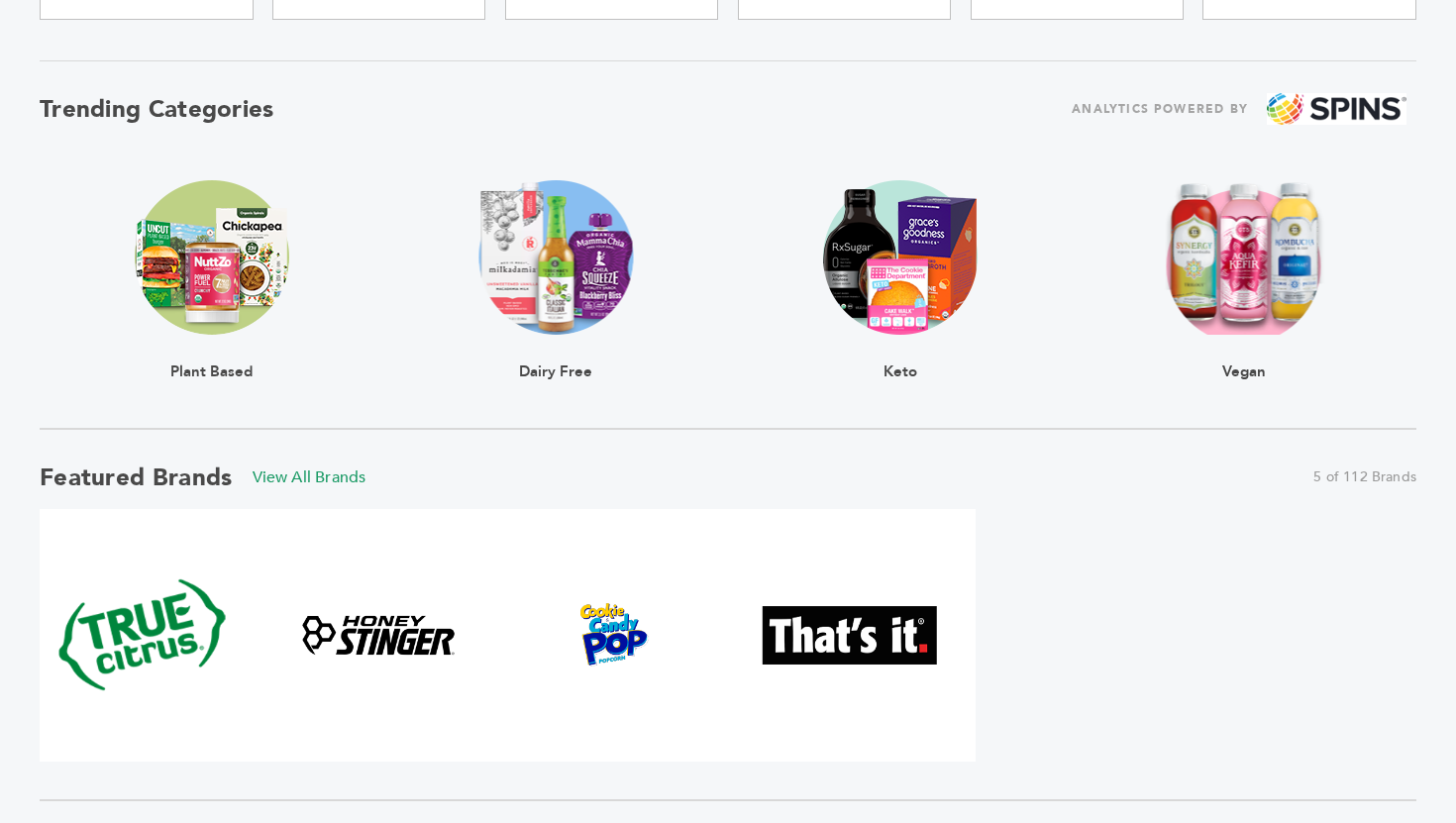 click at bounding box center [1244, 257] 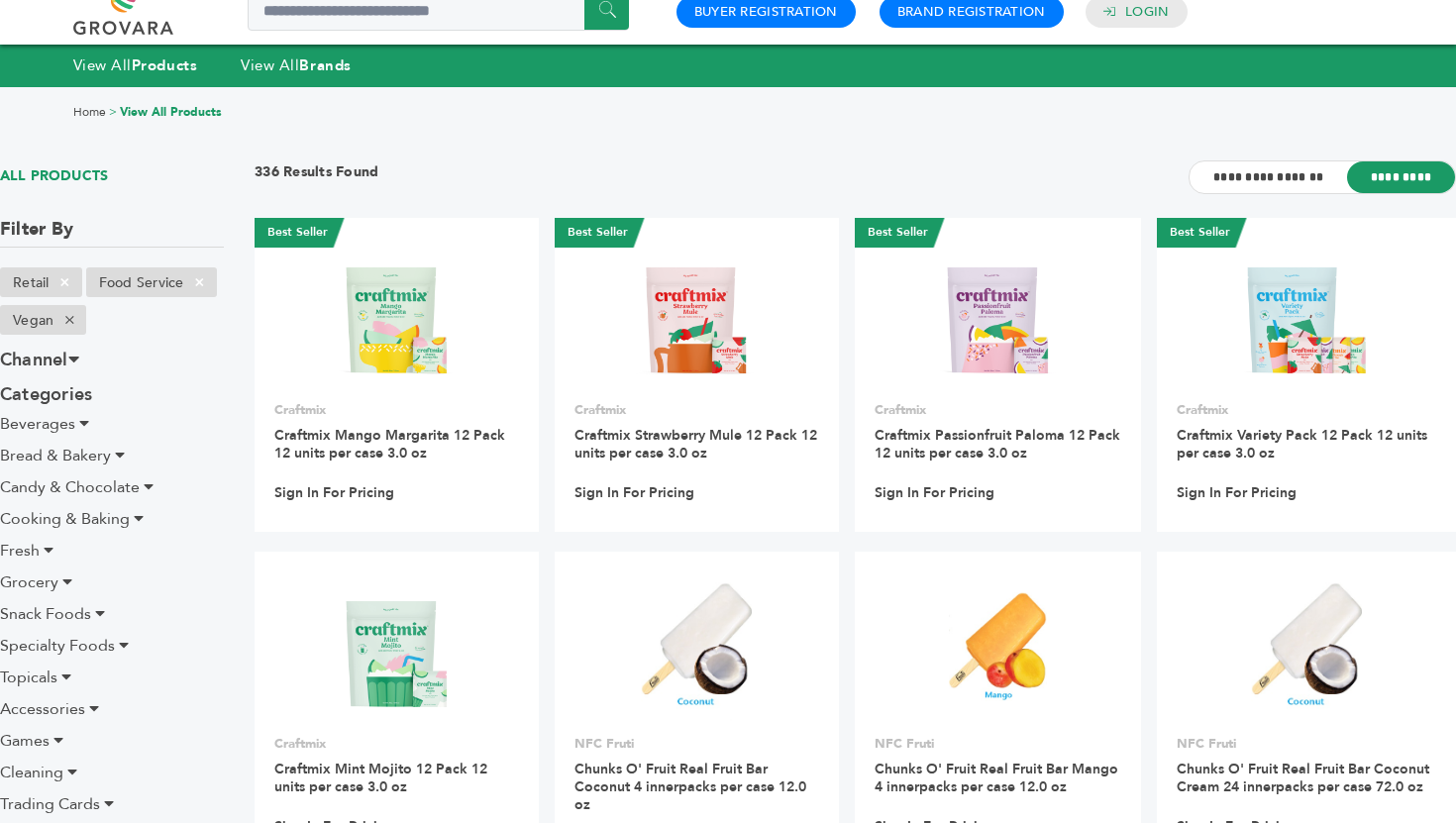 scroll, scrollTop: 28, scrollLeft: 0, axis: vertical 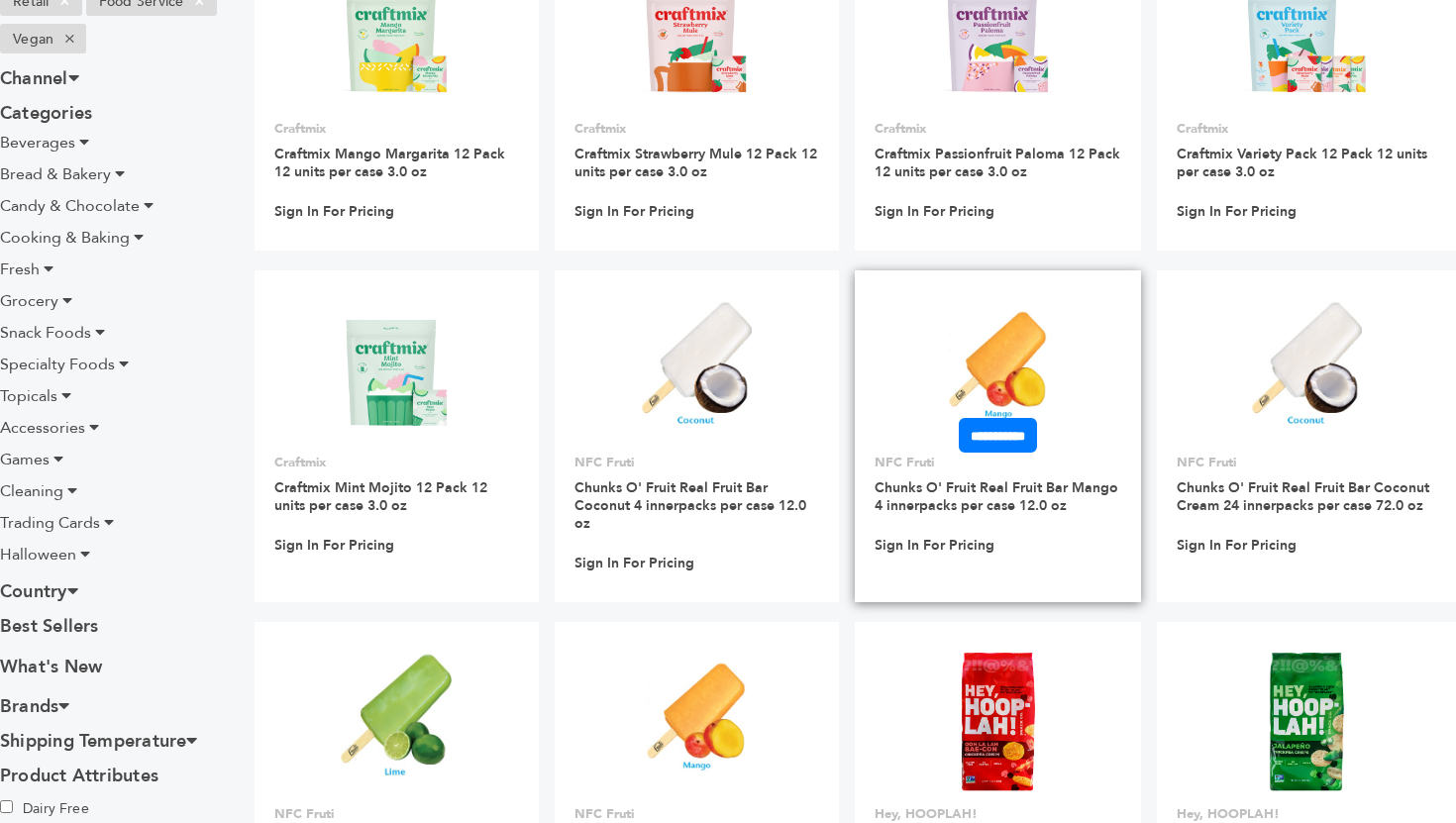 click at bounding box center [998, 369] 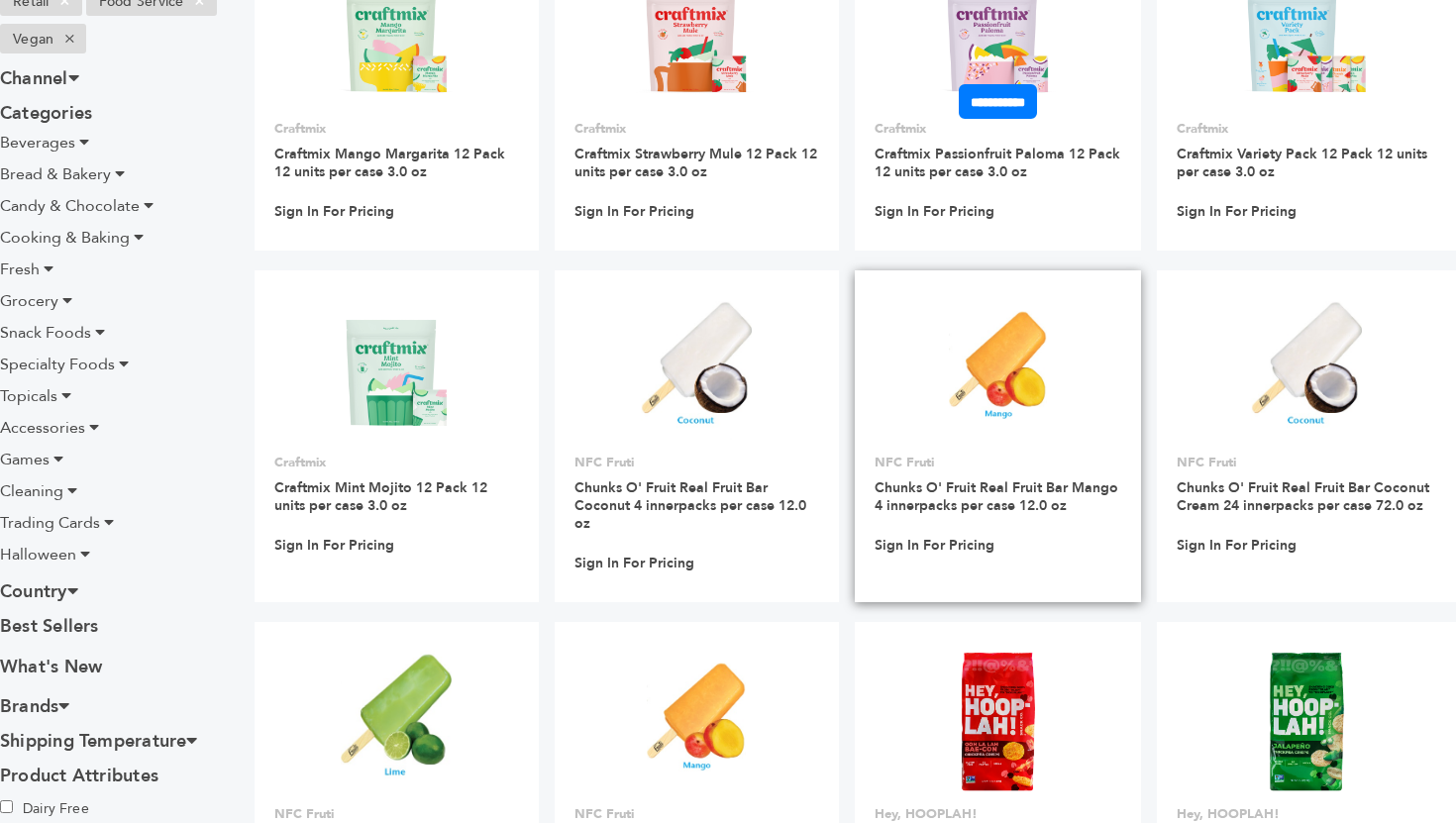 scroll, scrollTop: 0, scrollLeft: 0, axis: both 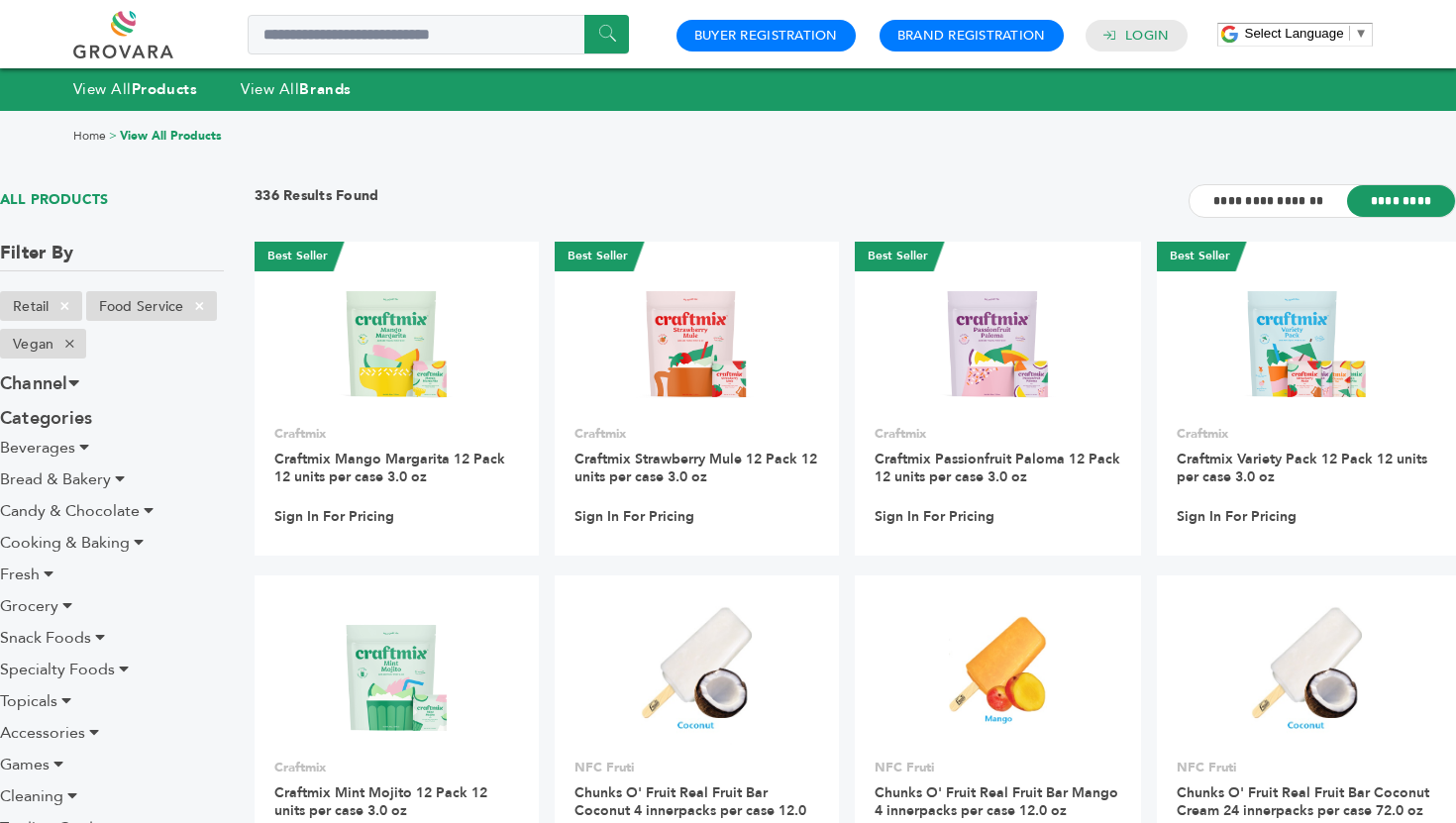 click on "0															0
Buyer Registration
Brand Registration
Login" at bounding box center [932, 35] 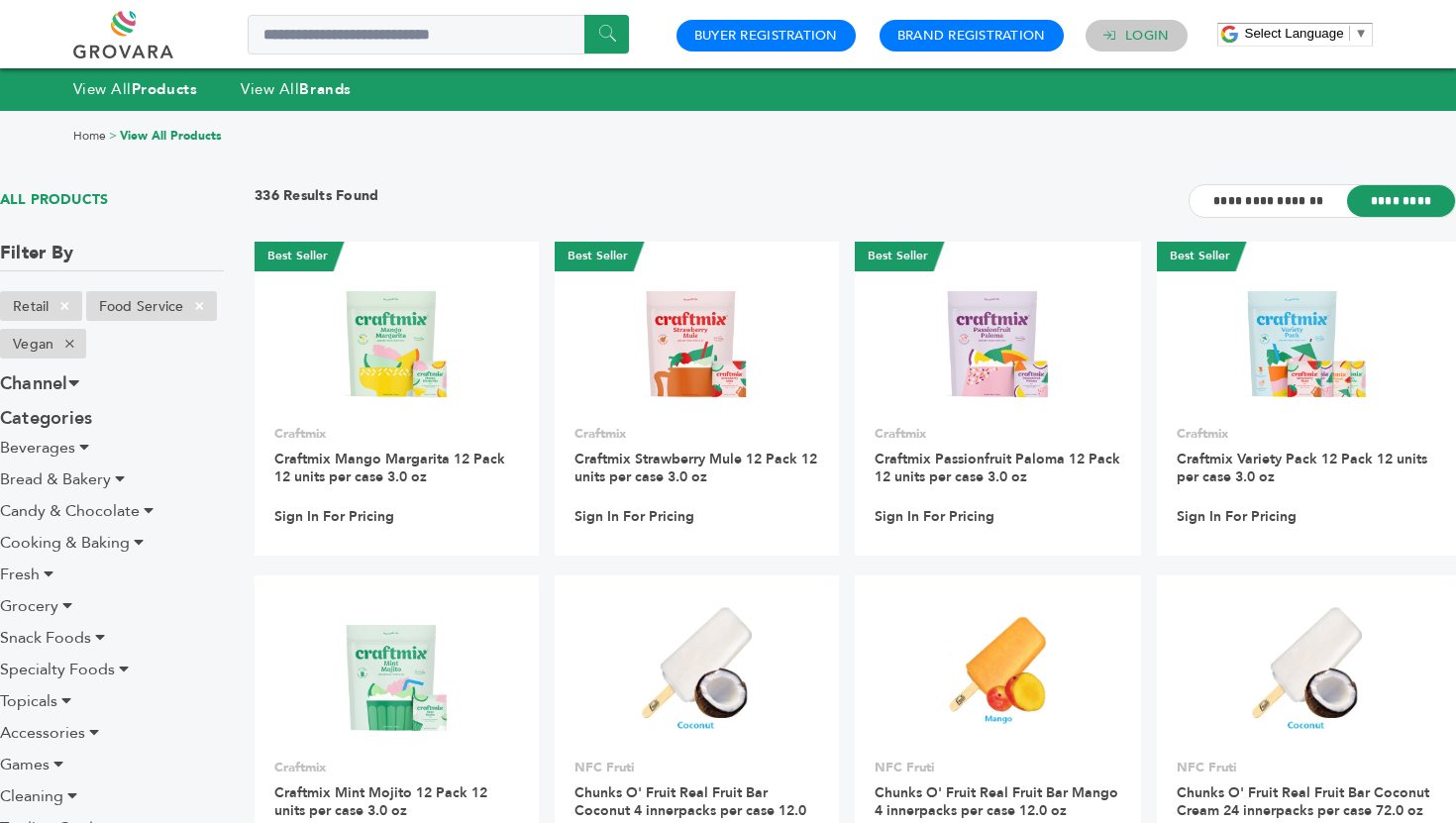 click on "Login" at bounding box center [1136, 36] 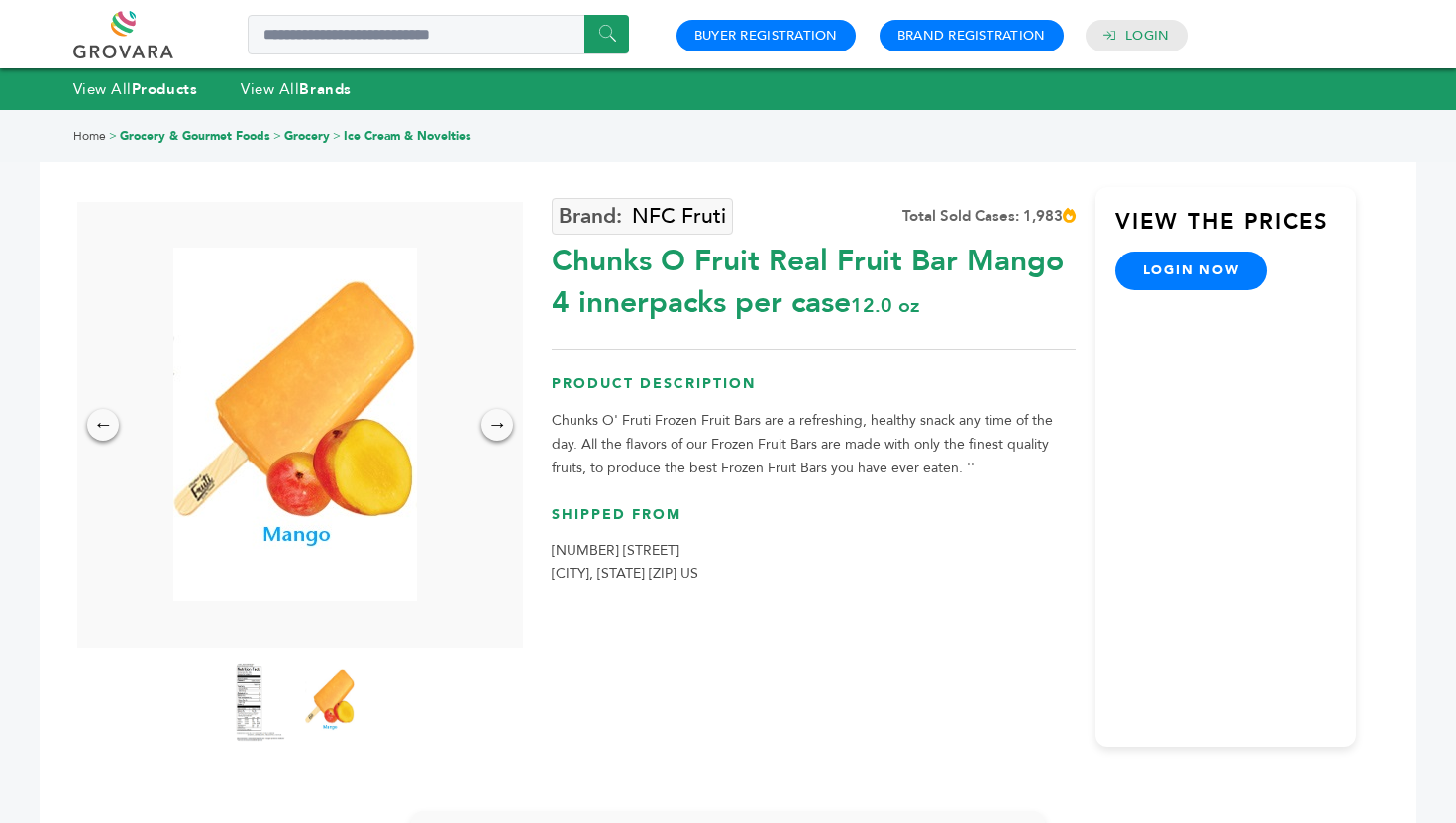 scroll, scrollTop: 0, scrollLeft: 0, axis: both 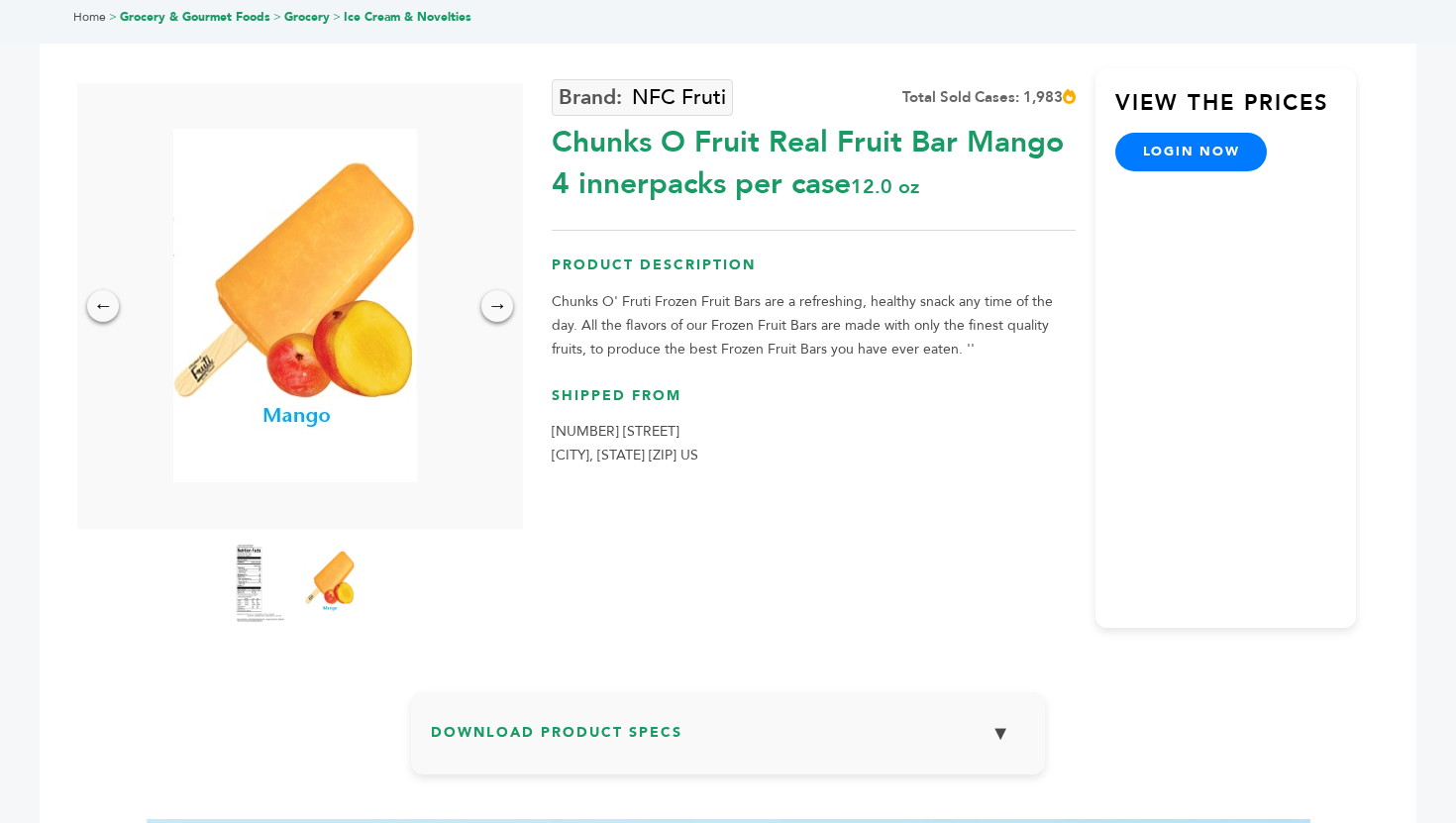 click on "login now" at bounding box center [1192, 152] 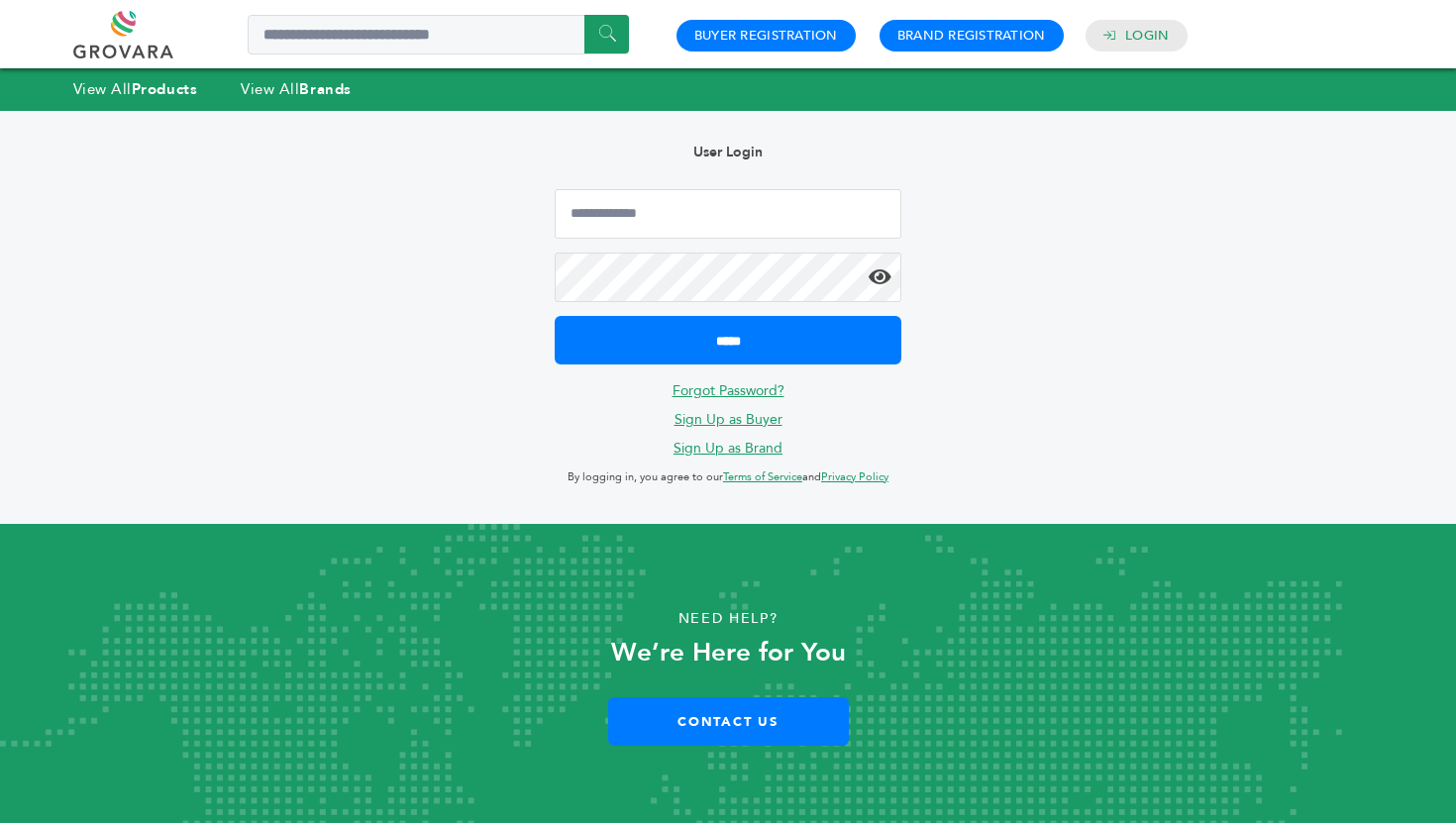 scroll, scrollTop: 0, scrollLeft: 0, axis: both 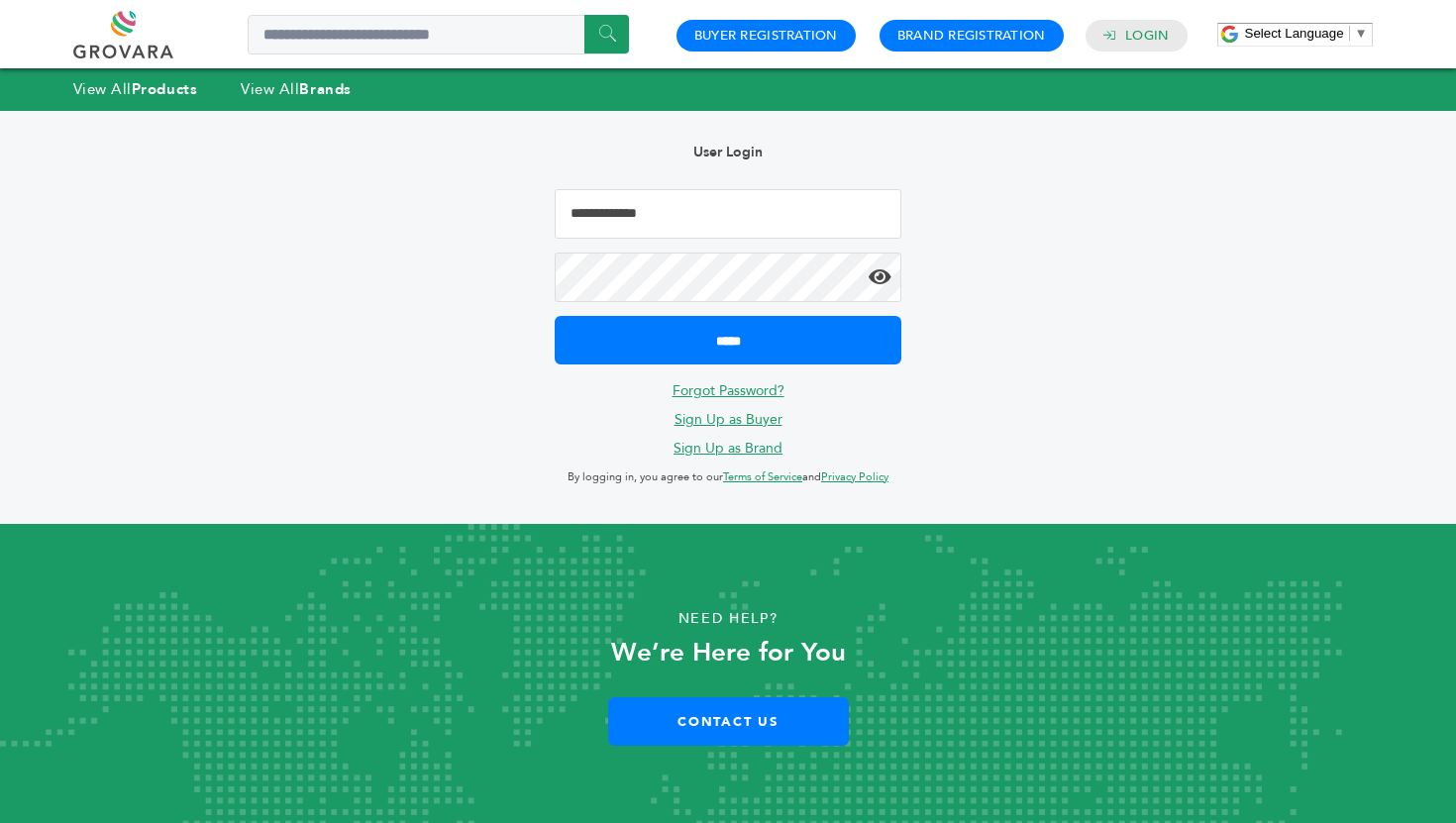 click at bounding box center [728, 214] 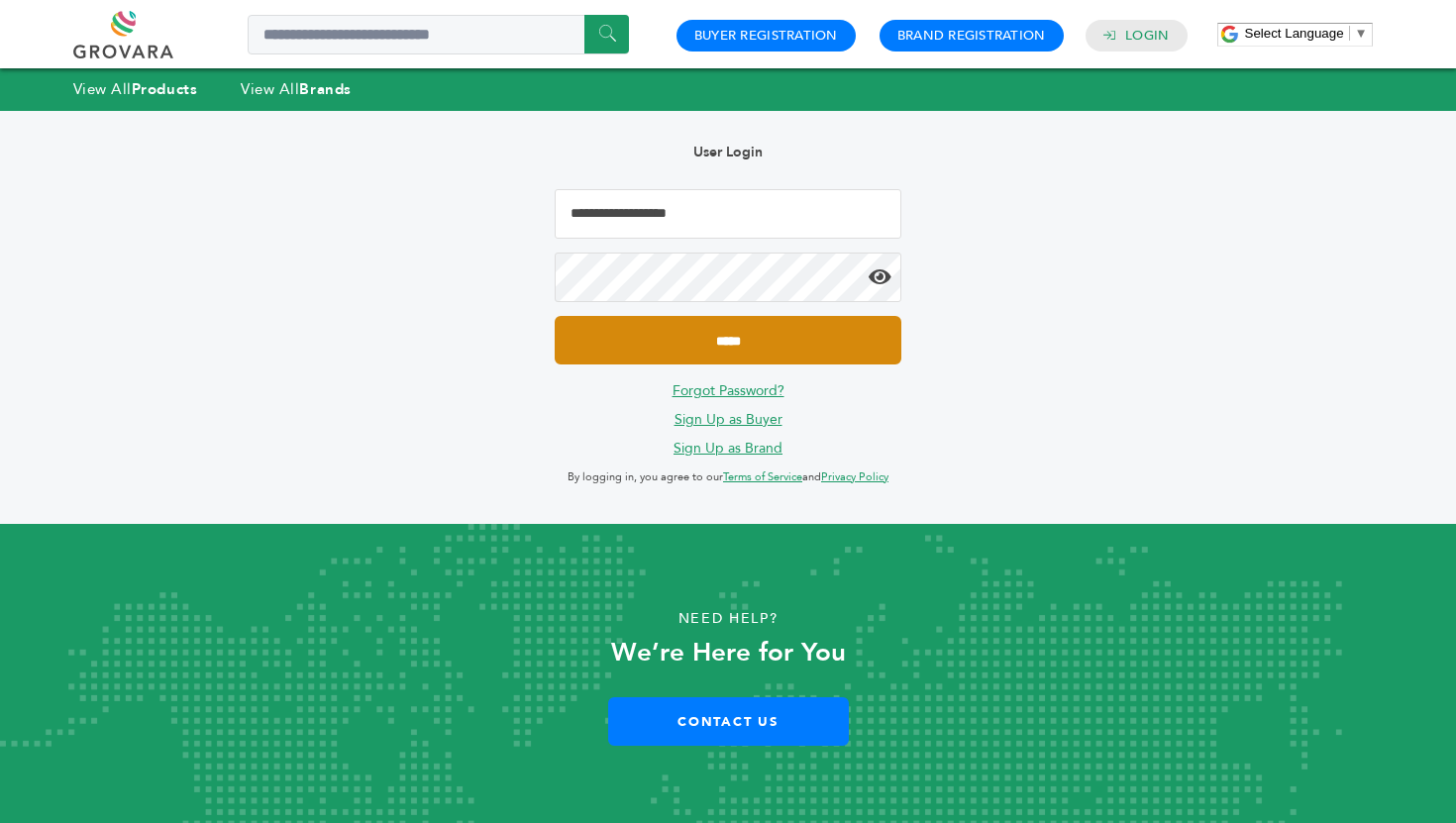 click on "*****" at bounding box center (728, 340) 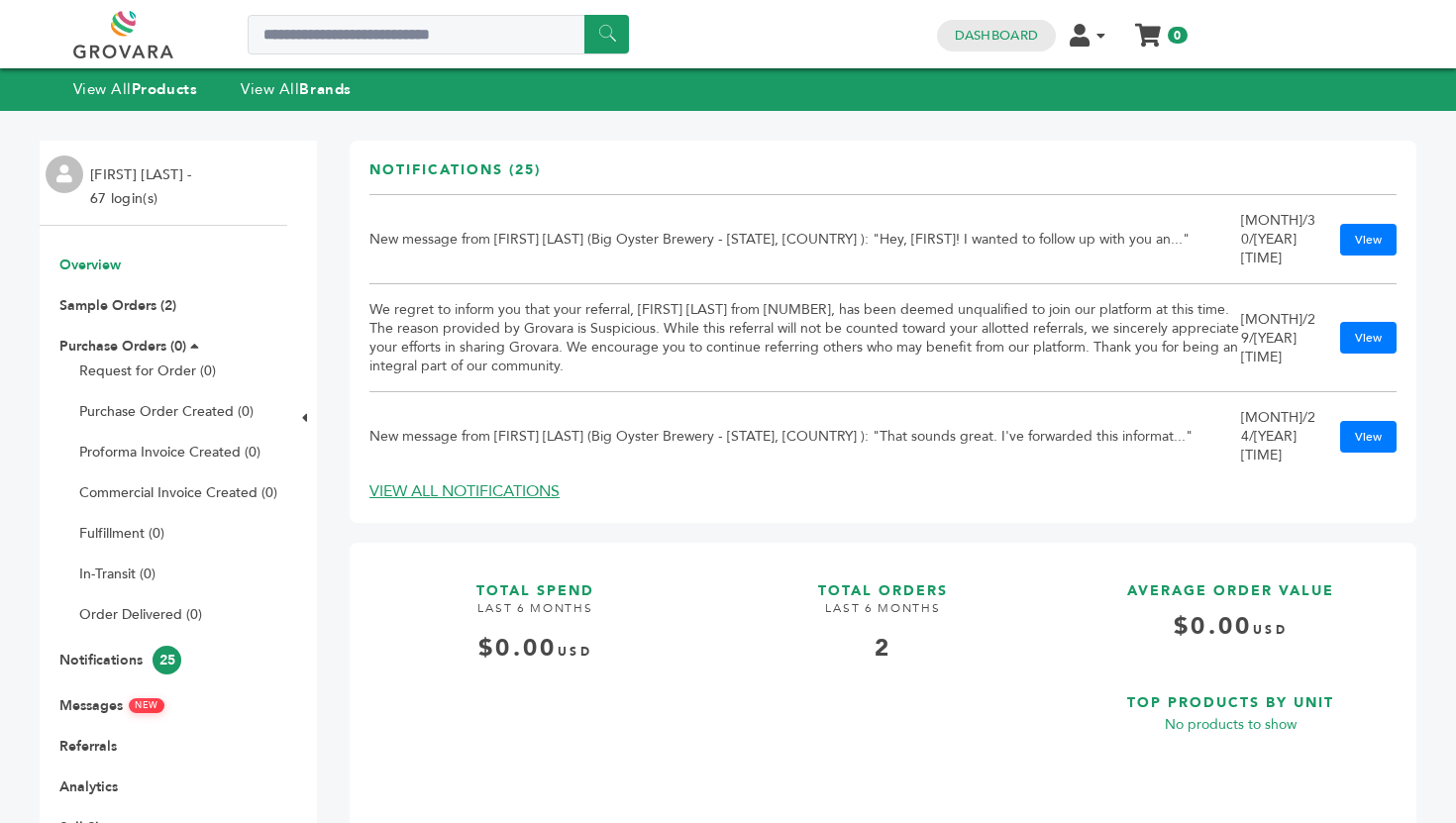 scroll, scrollTop: 0, scrollLeft: 0, axis: both 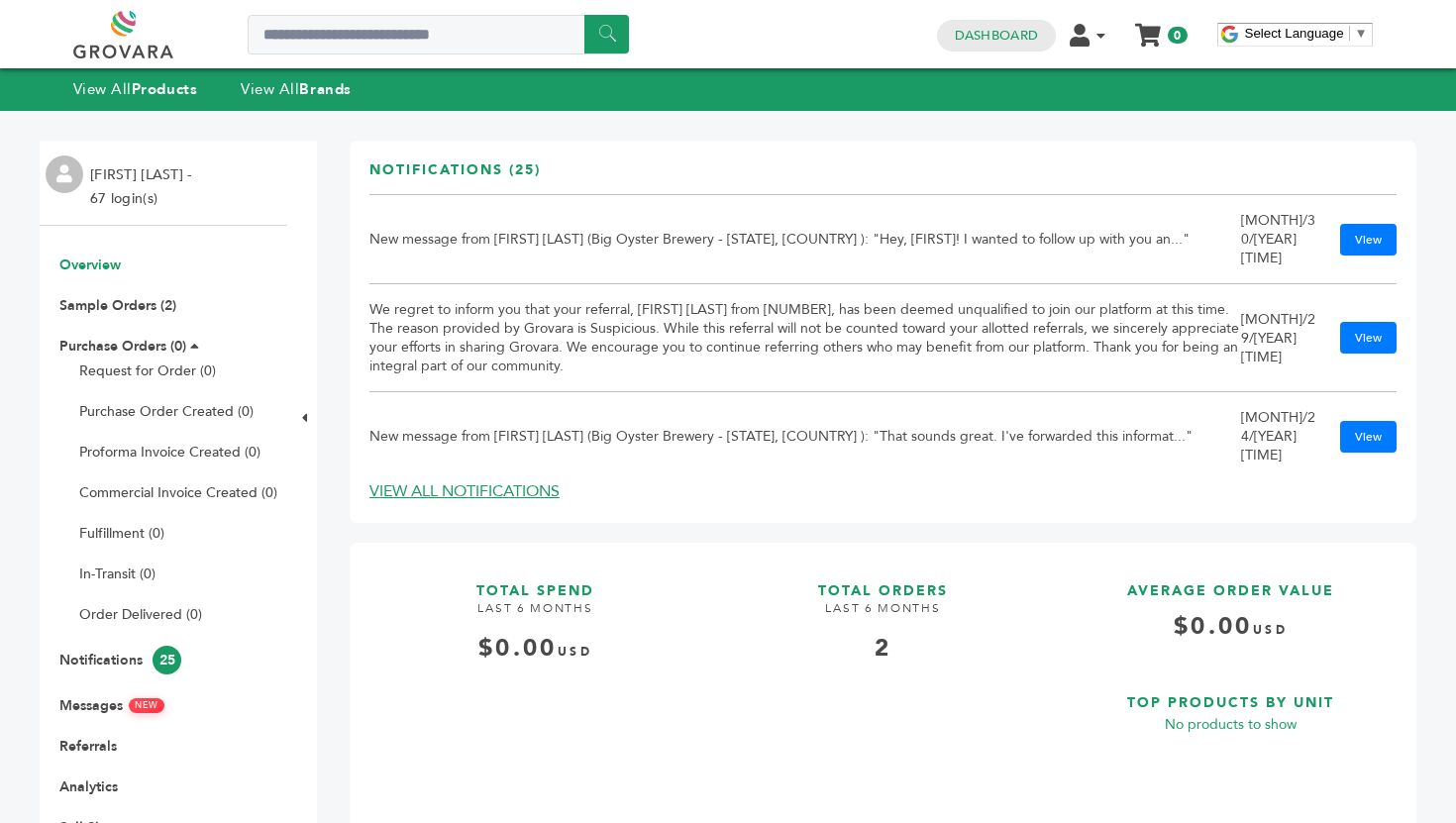 click at bounding box center [146, 35] 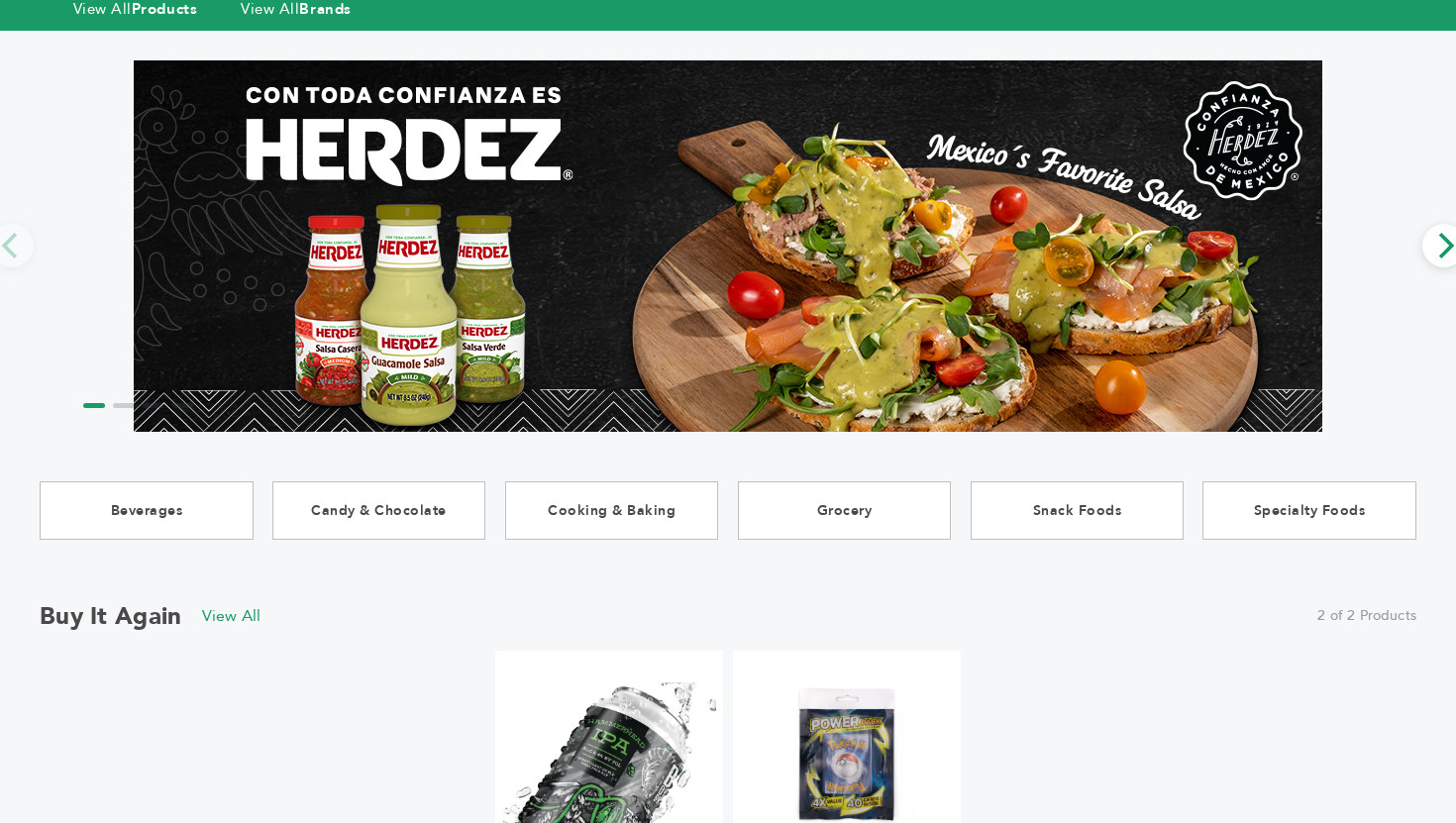 scroll, scrollTop: 285, scrollLeft: 0, axis: vertical 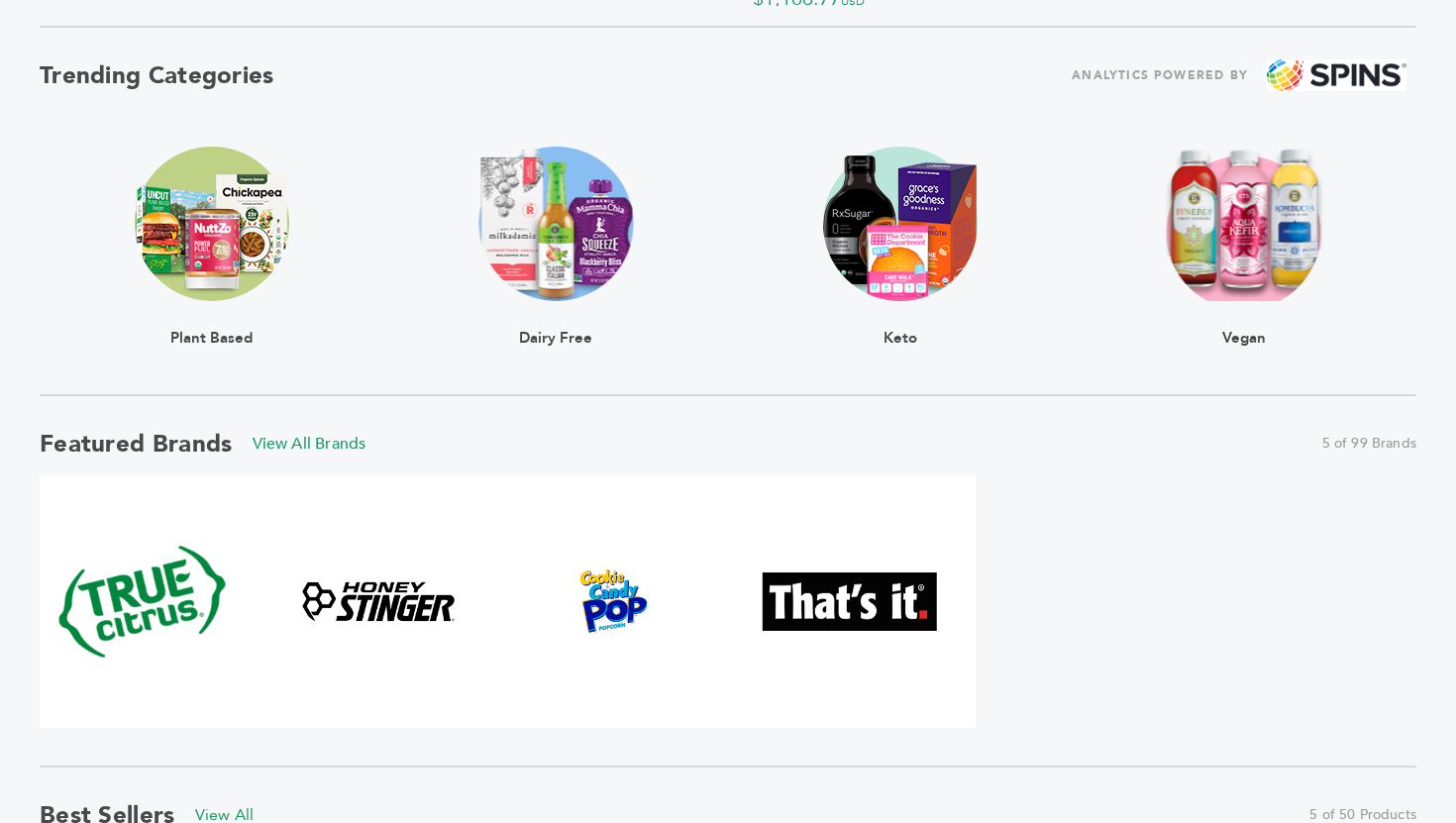 click at bounding box center [1244, 224] 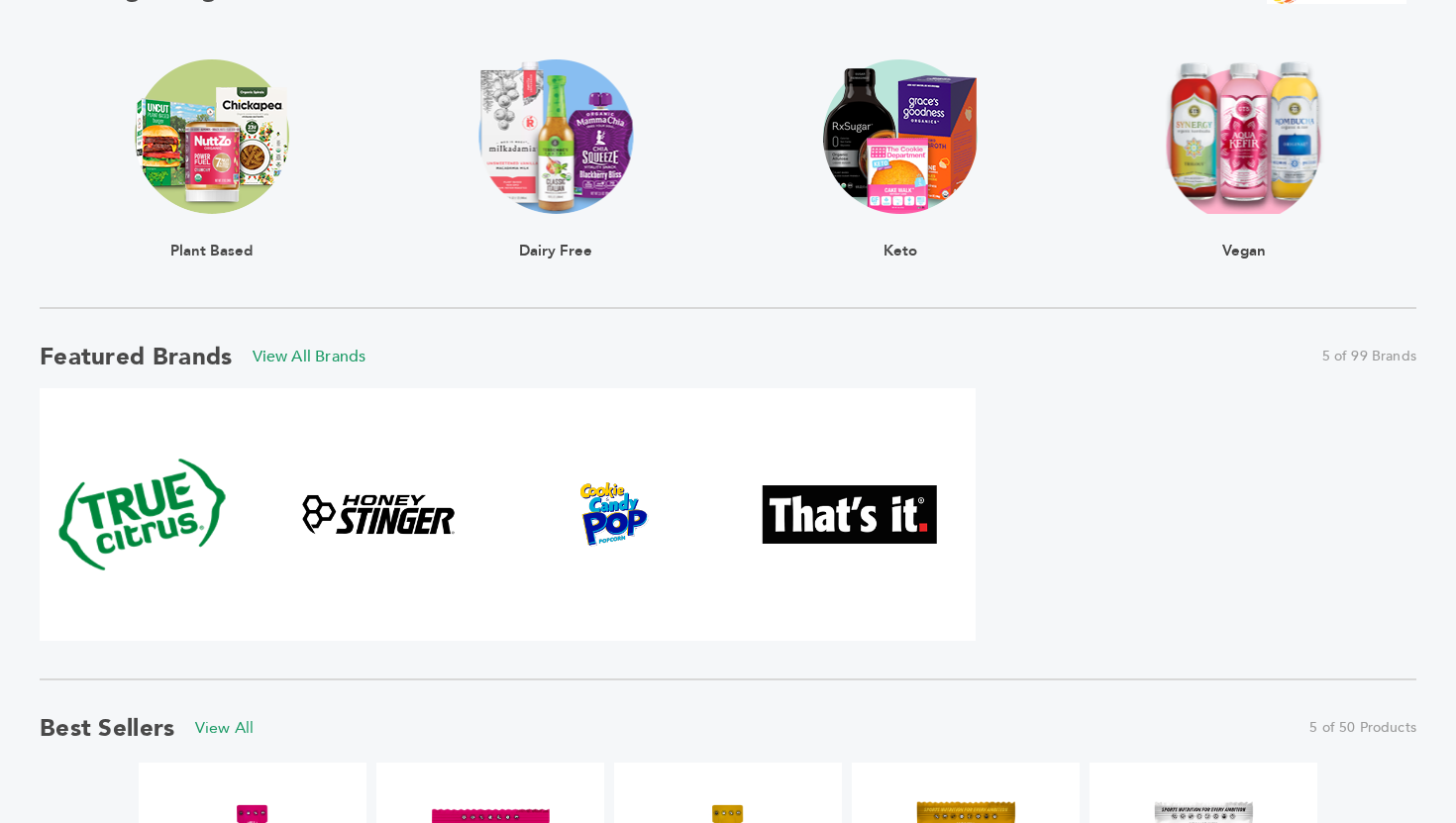 scroll, scrollTop: 1108, scrollLeft: 0, axis: vertical 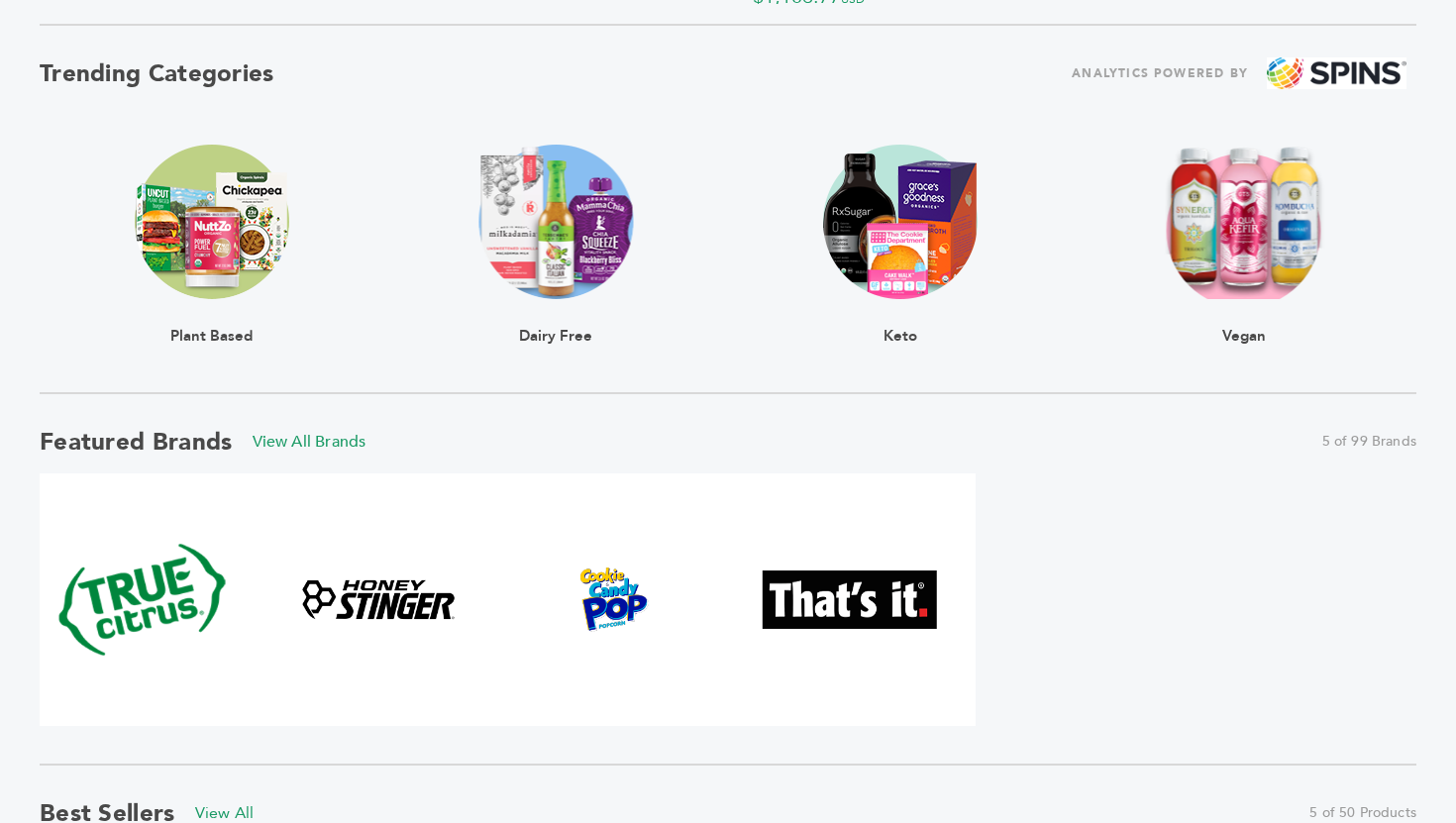 click at bounding box center (1244, 222) 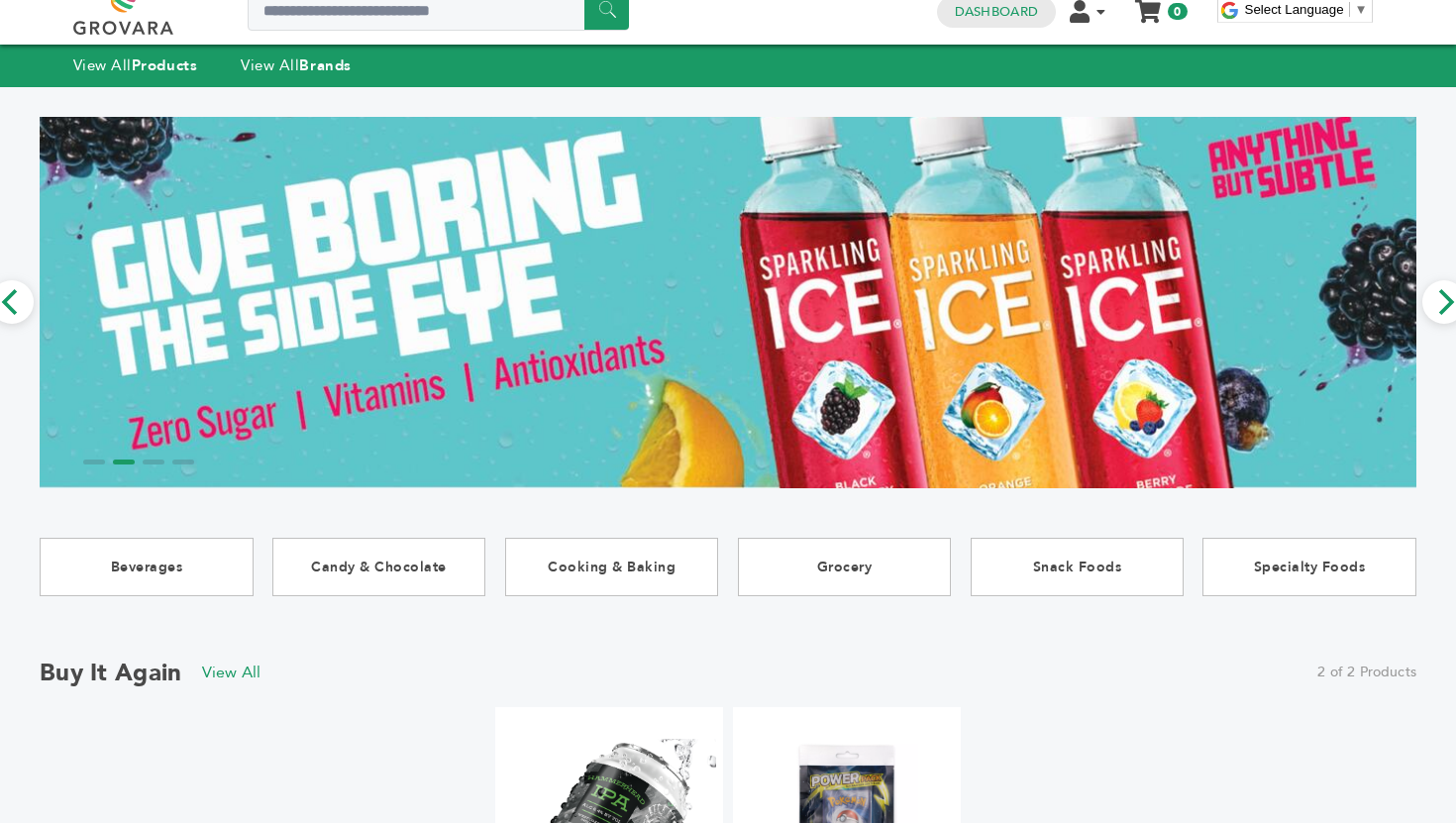 scroll, scrollTop: 0, scrollLeft: 0, axis: both 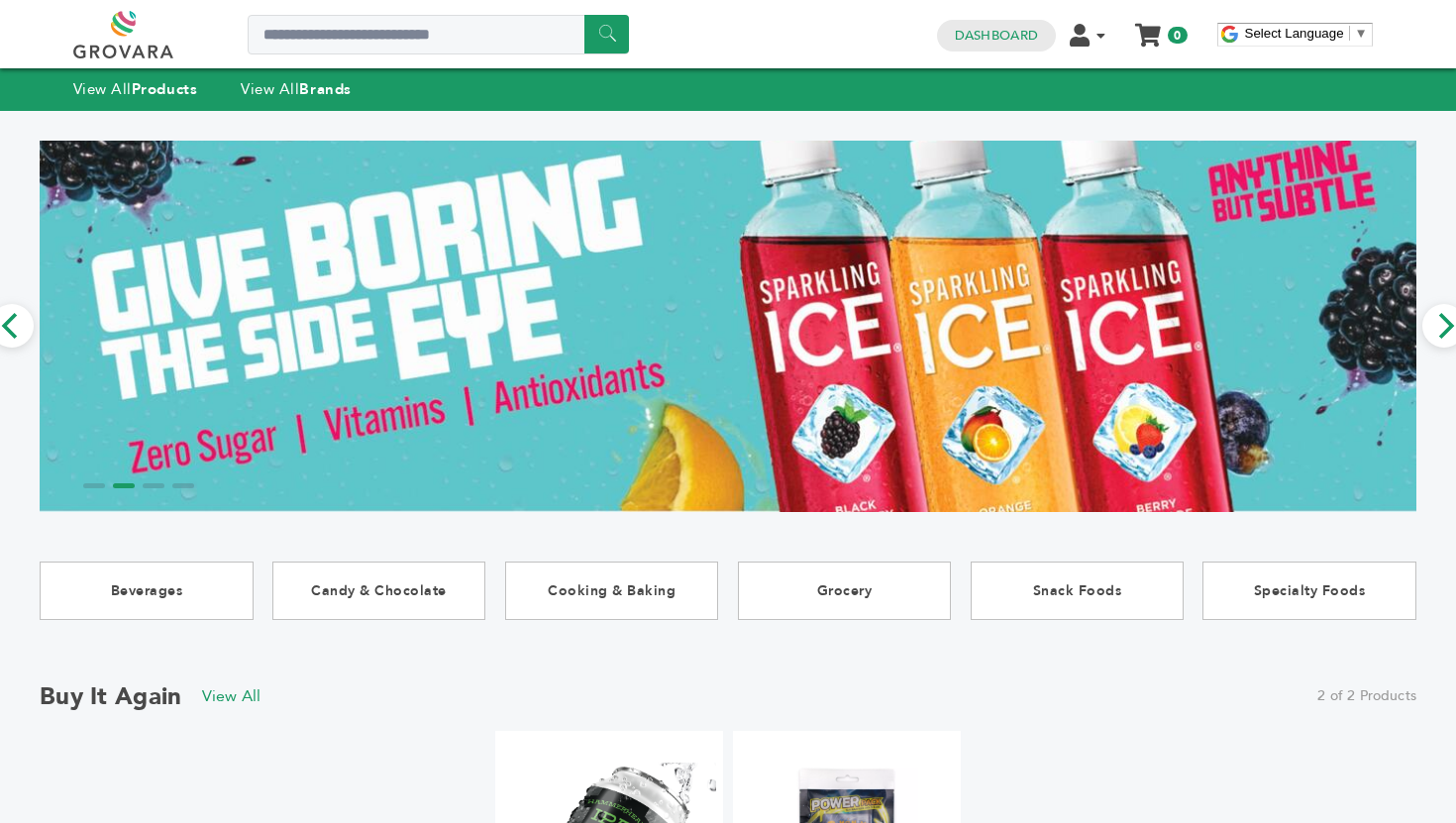 click on "******
0															0
Dashboard
Edit Account
Order Management
Sign Out
My Cart
Your cart is empty
0
Select Language ​ ▼
Menu" at bounding box center [728, 34] 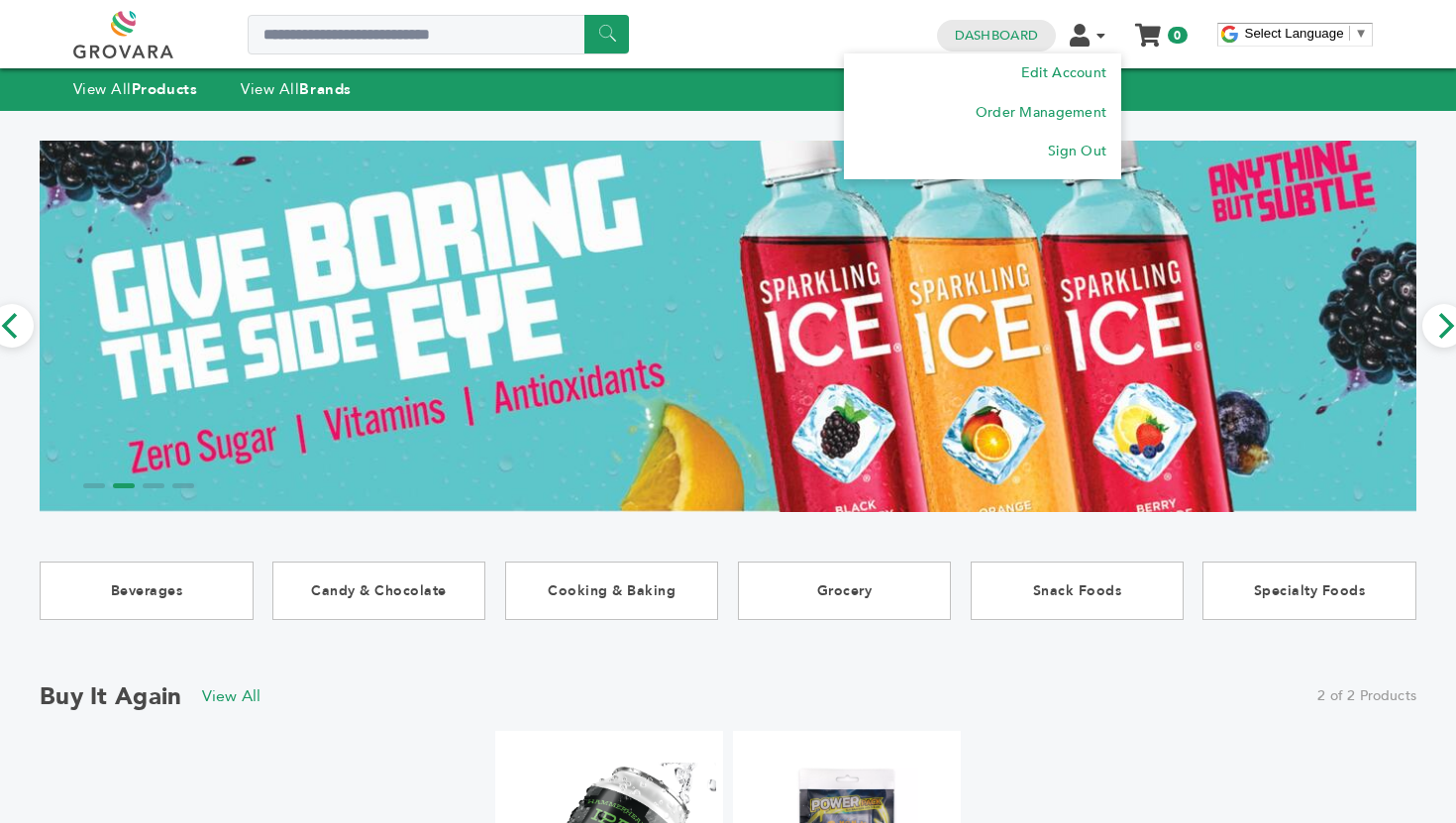 click at bounding box center [1080, 35] 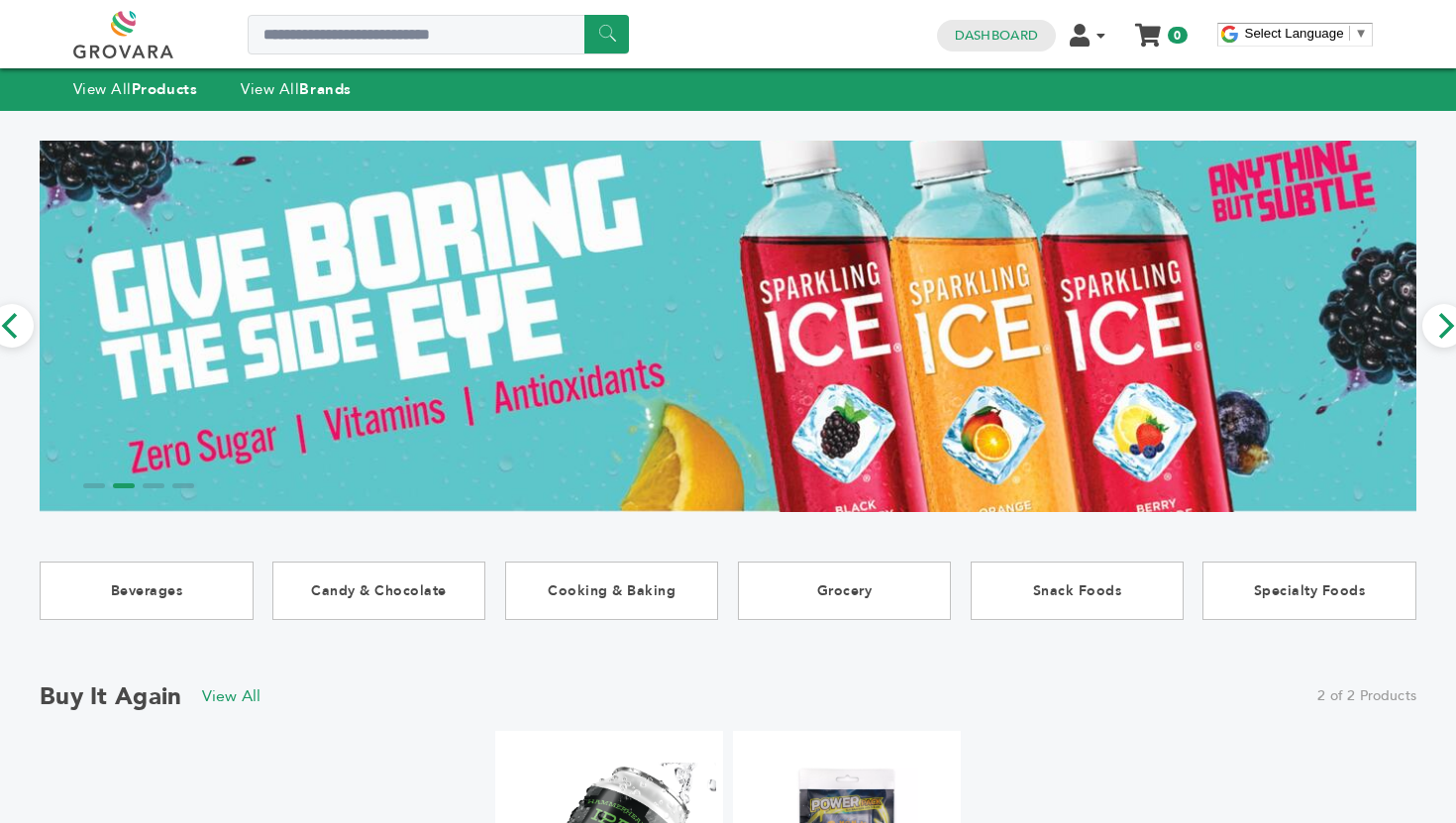 click on "View All  Products
View All  Brands" at bounding box center [728, 89] 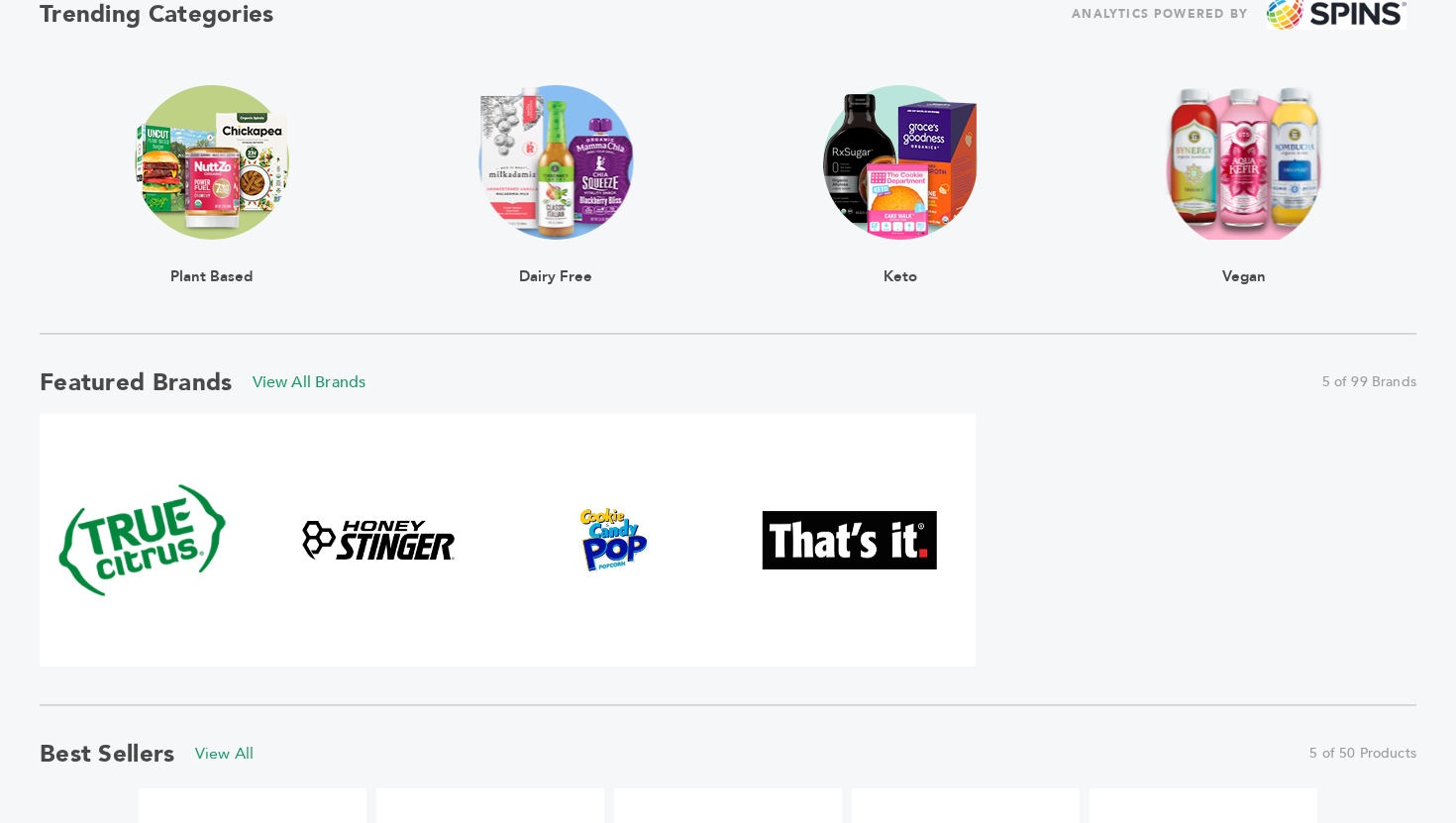 click on "Vegan" at bounding box center [1245, 184] 